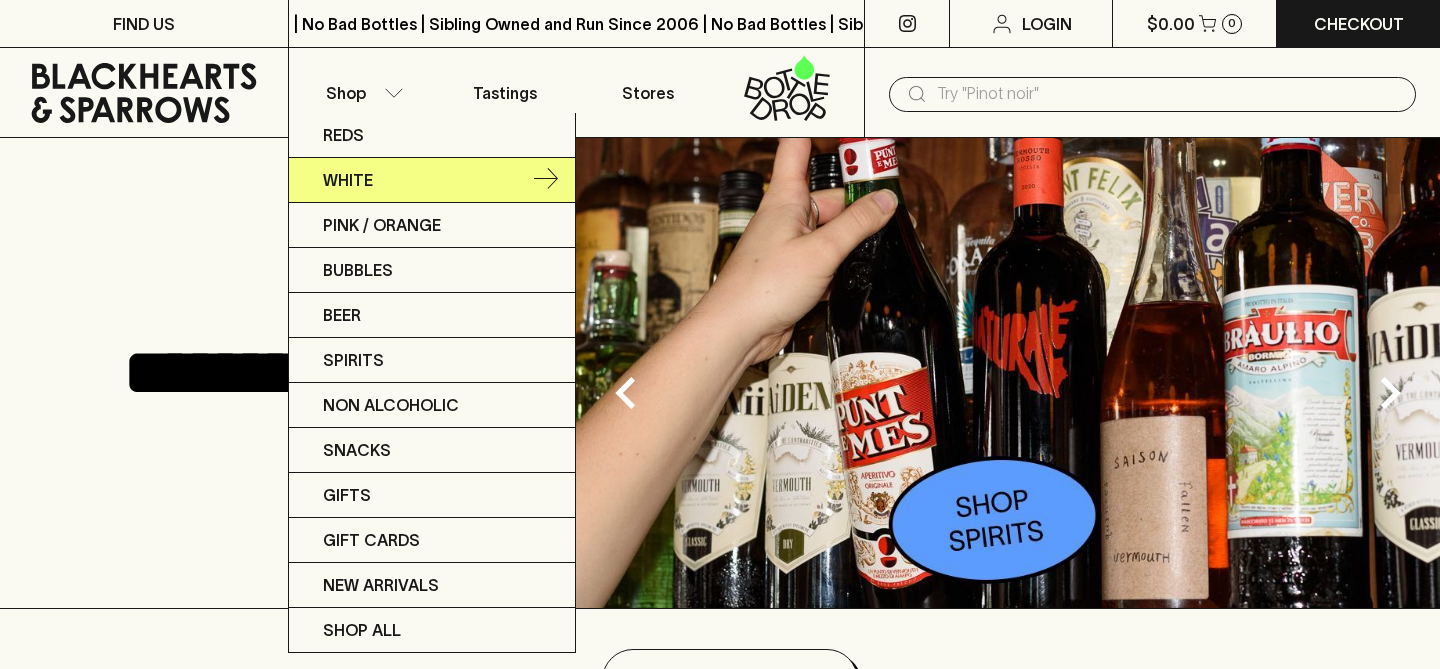 scroll, scrollTop: 0, scrollLeft: 0, axis: both 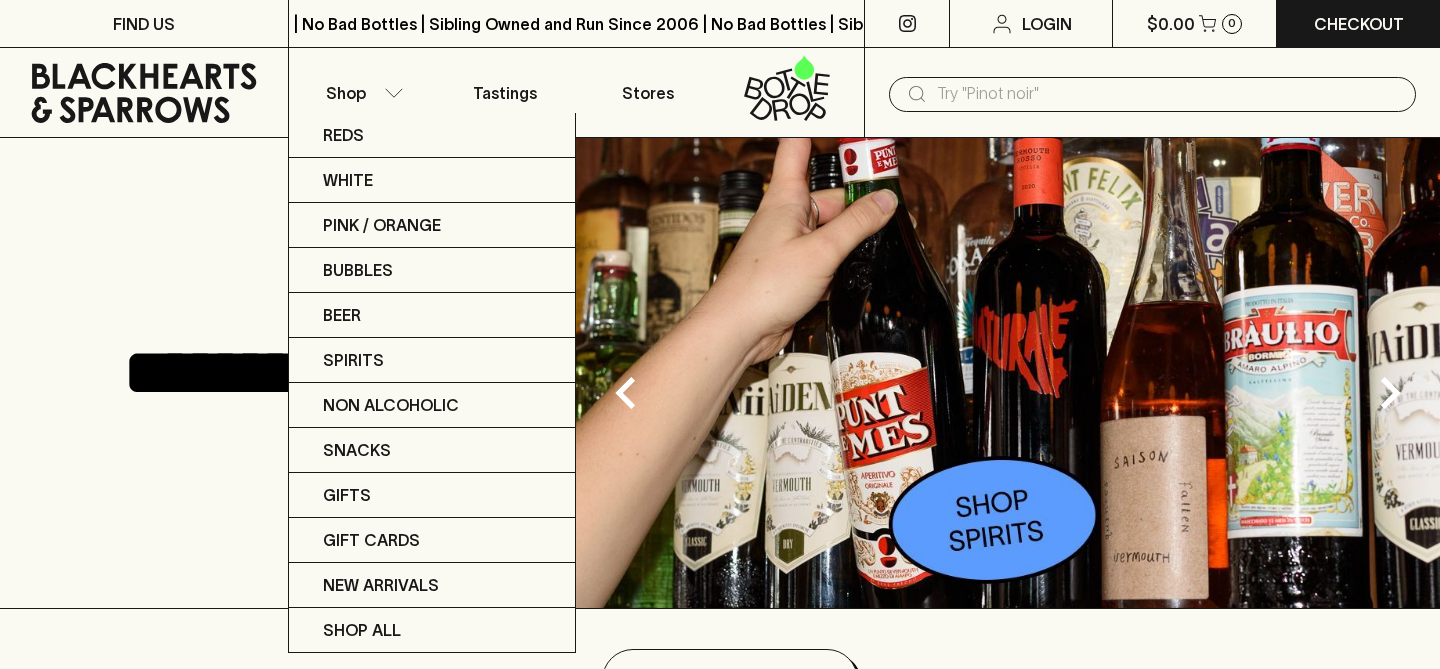 click at bounding box center [720, 334] 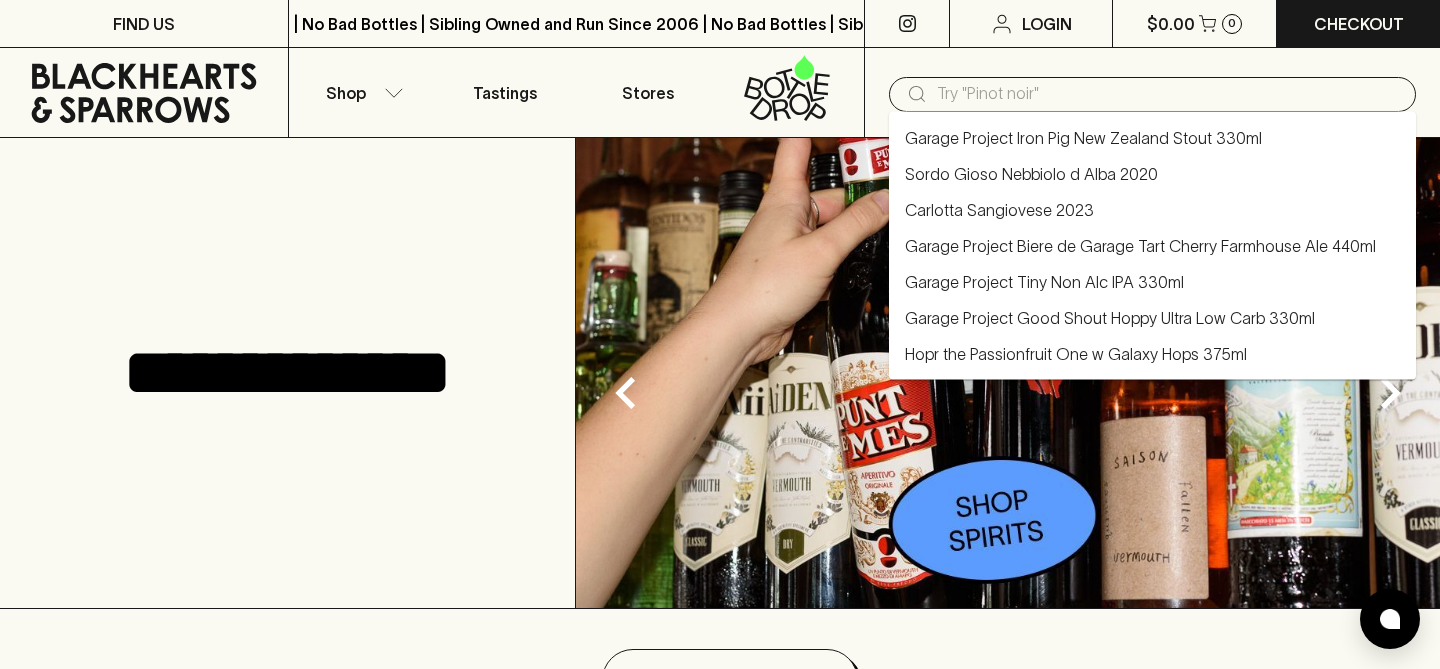 click at bounding box center (1168, 94) 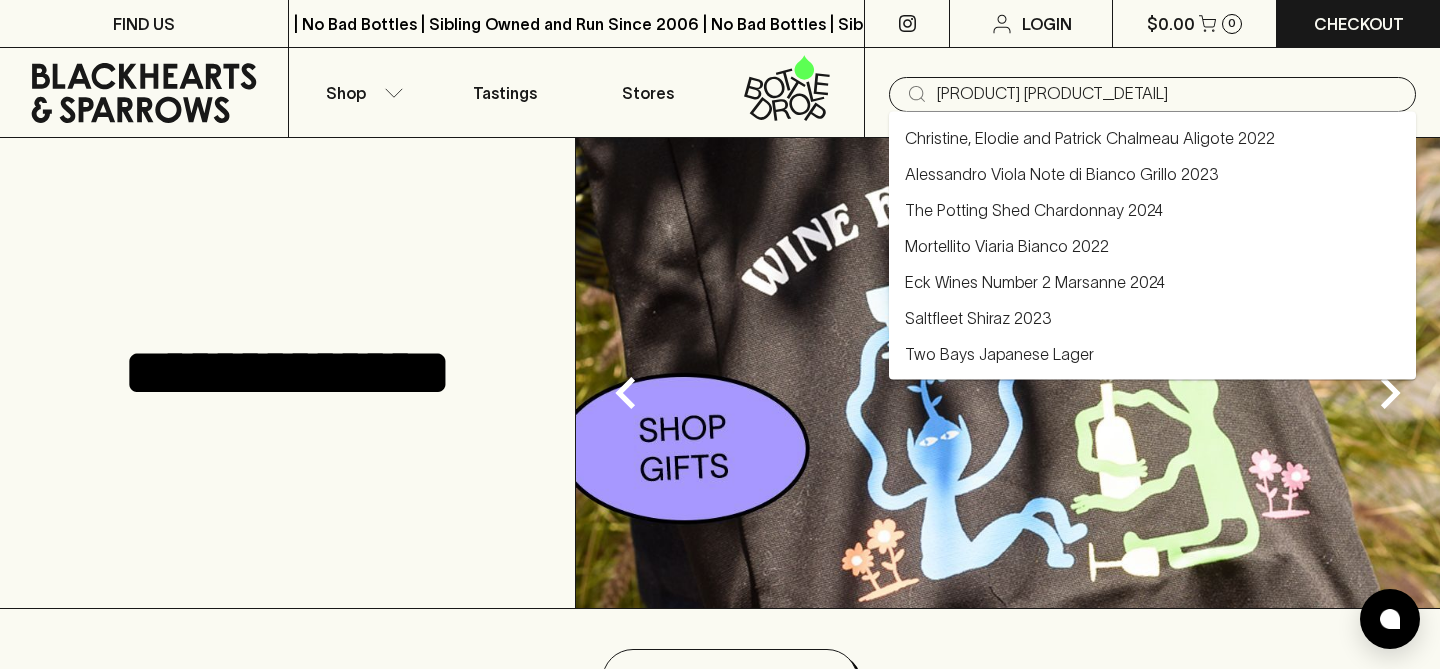 type on "[PRODUCT] [PRODUCT_DETAIL]" 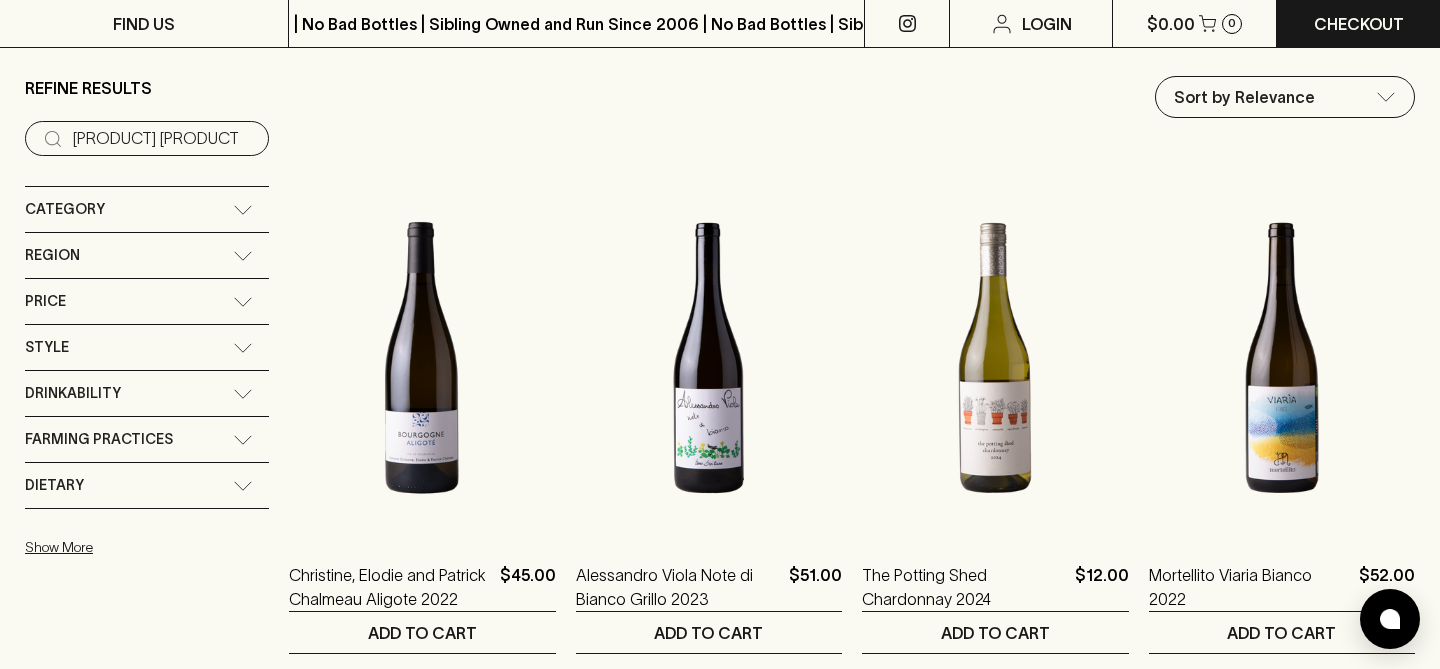 scroll, scrollTop: 0, scrollLeft: 0, axis: both 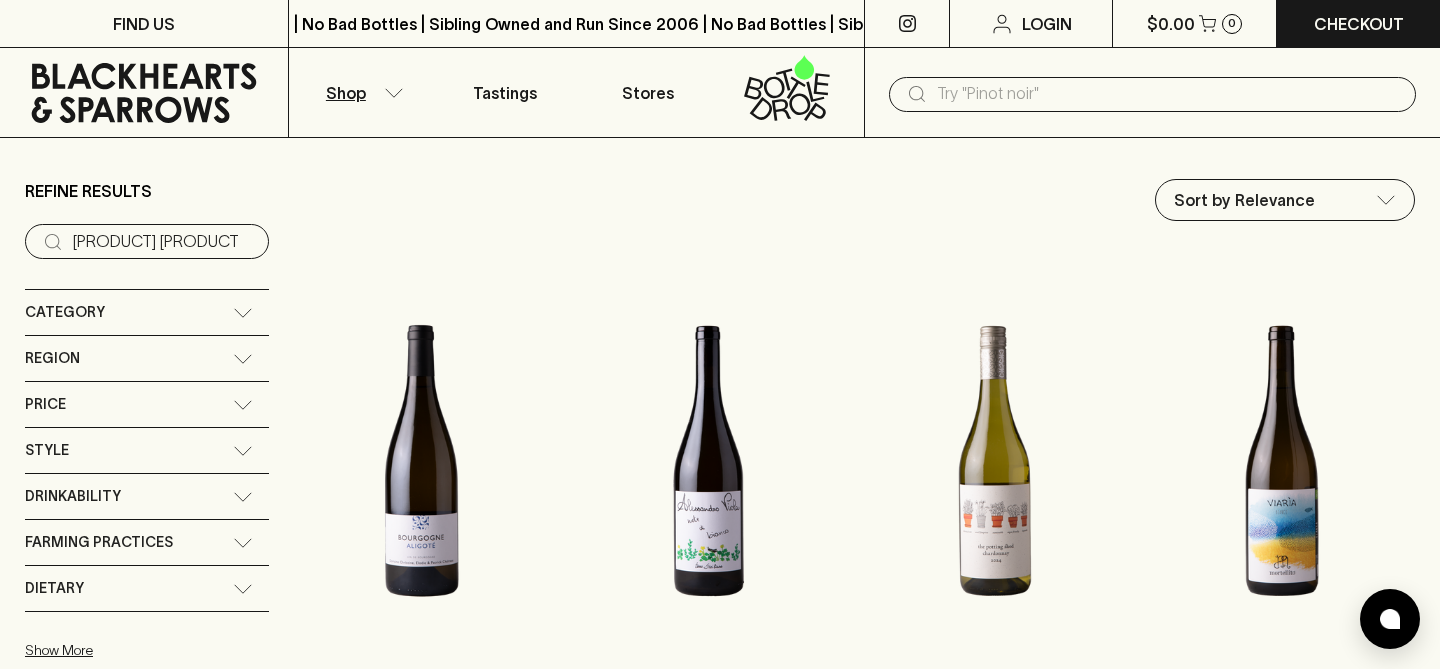 click on "Category" at bounding box center [147, 312] 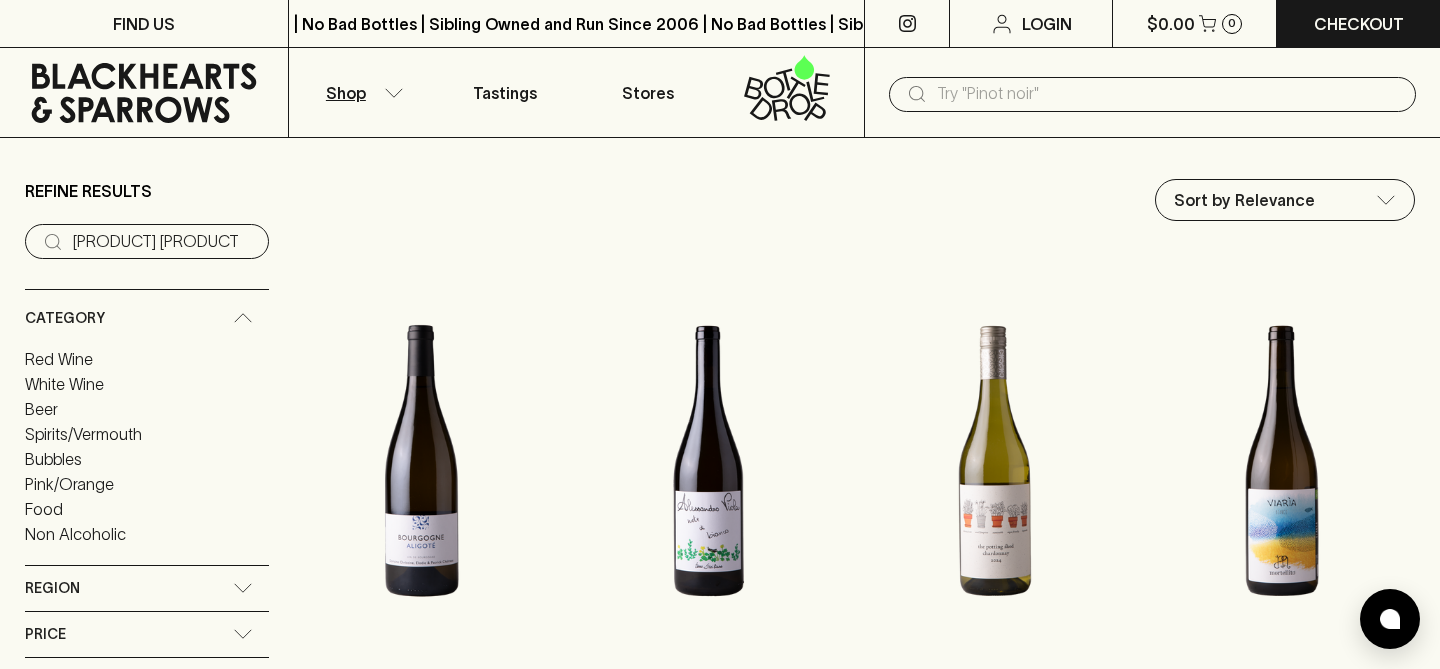click on "Spirits/Vermouth" at bounding box center (83, 434) 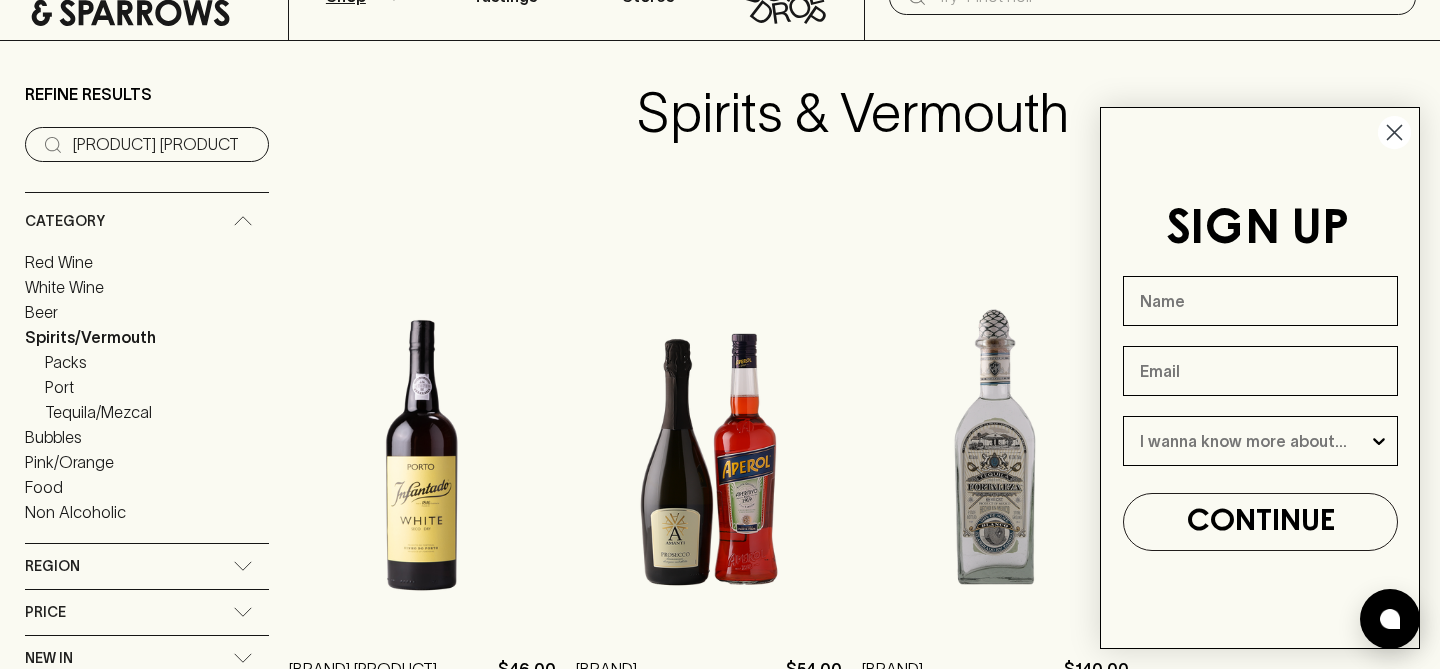scroll, scrollTop: 125, scrollLeft: 0, axis: vertical 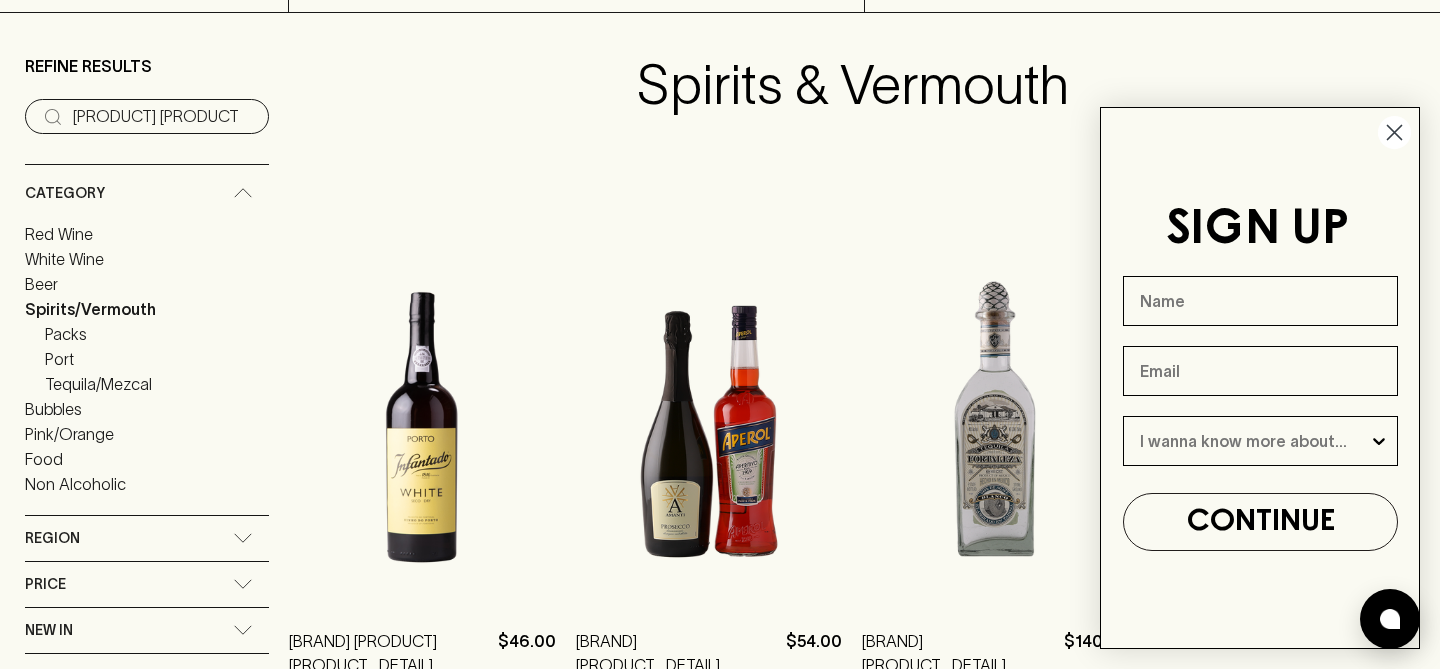 click on "Port" at bounding box center [59, 359] 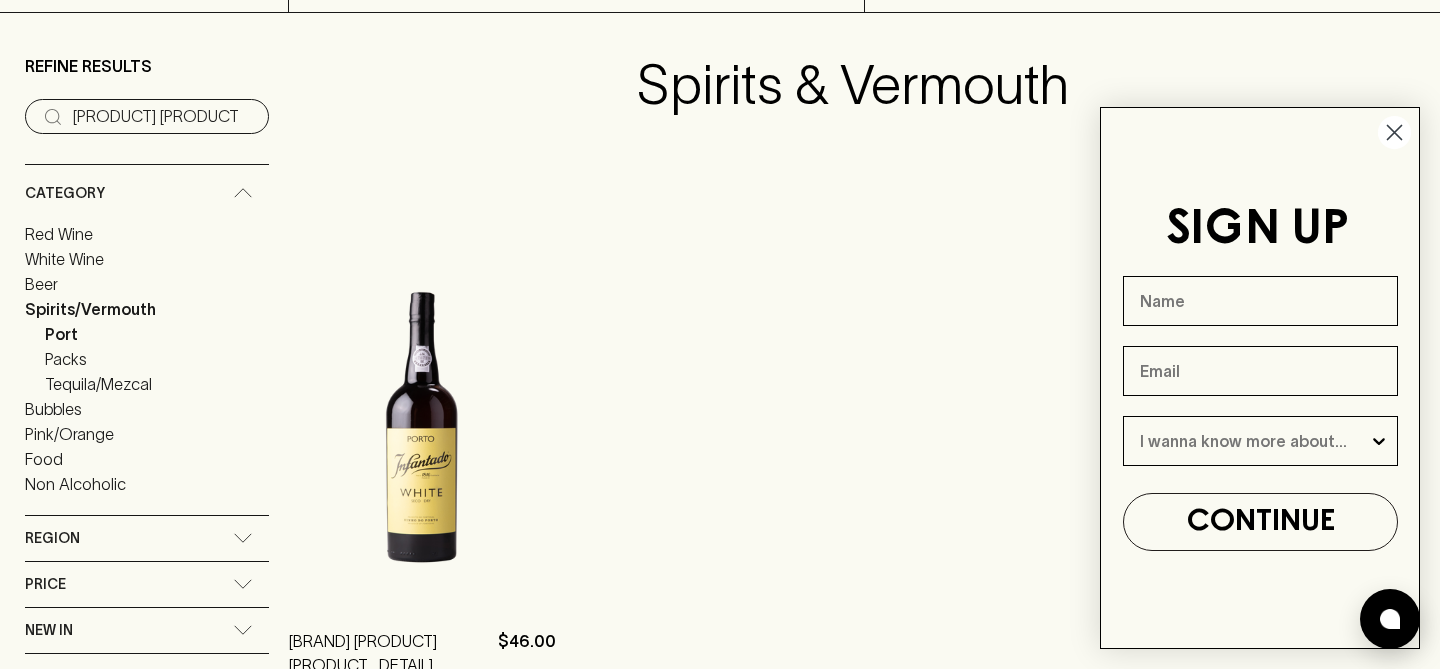 click at bounding box center (1394, 132) 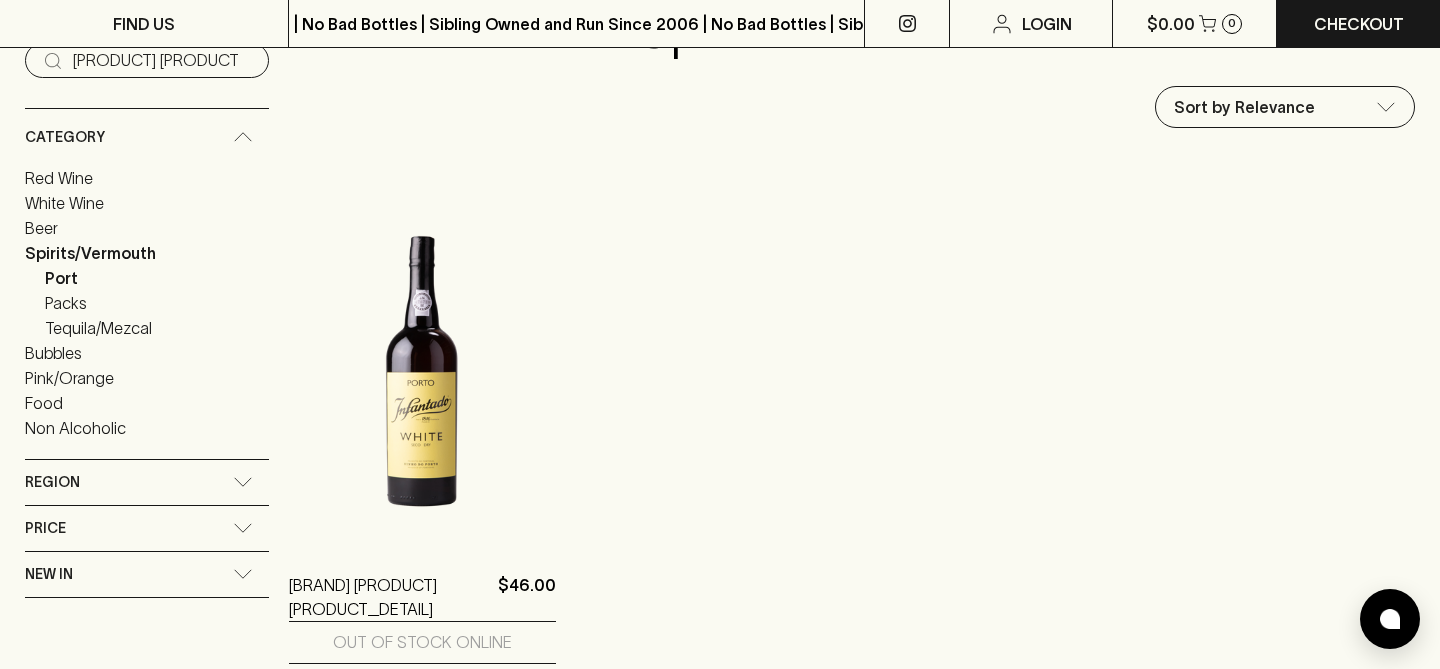 scroll, scrollTop: 223, scrollLeft: 0, axis: vertical 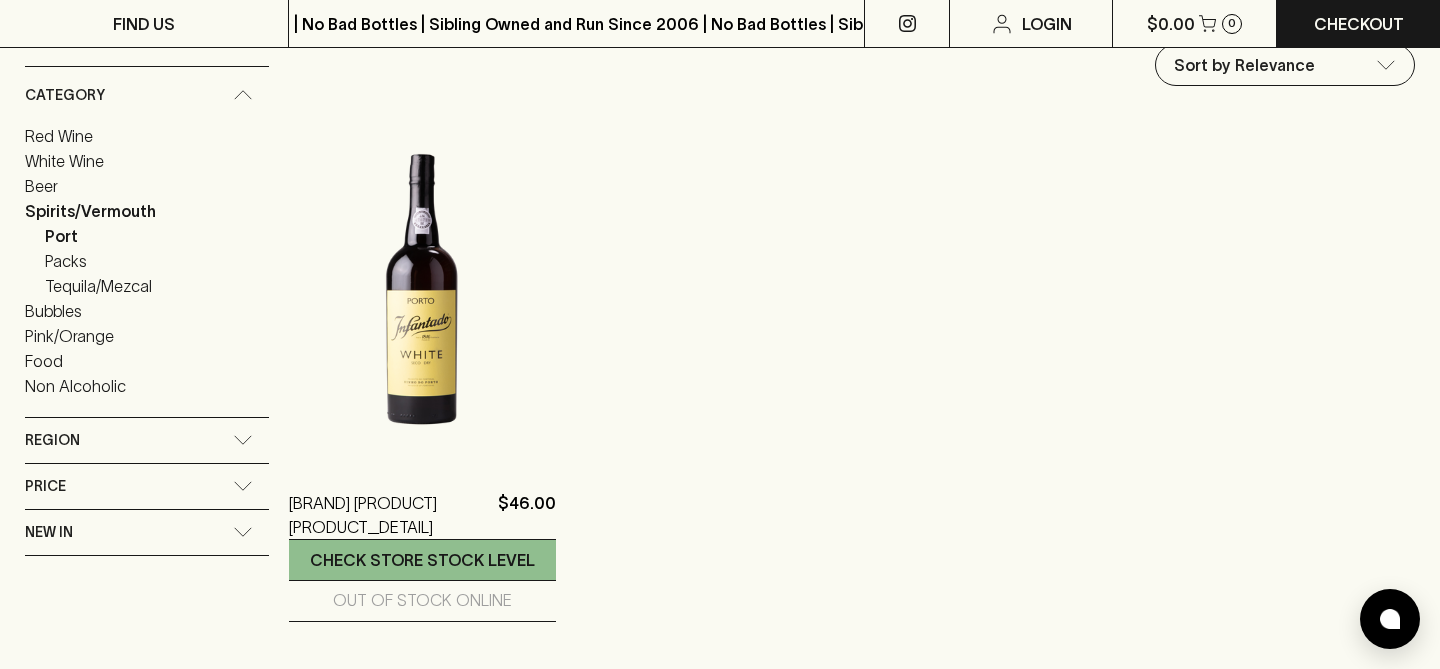 click at bounding box center [422, 286] 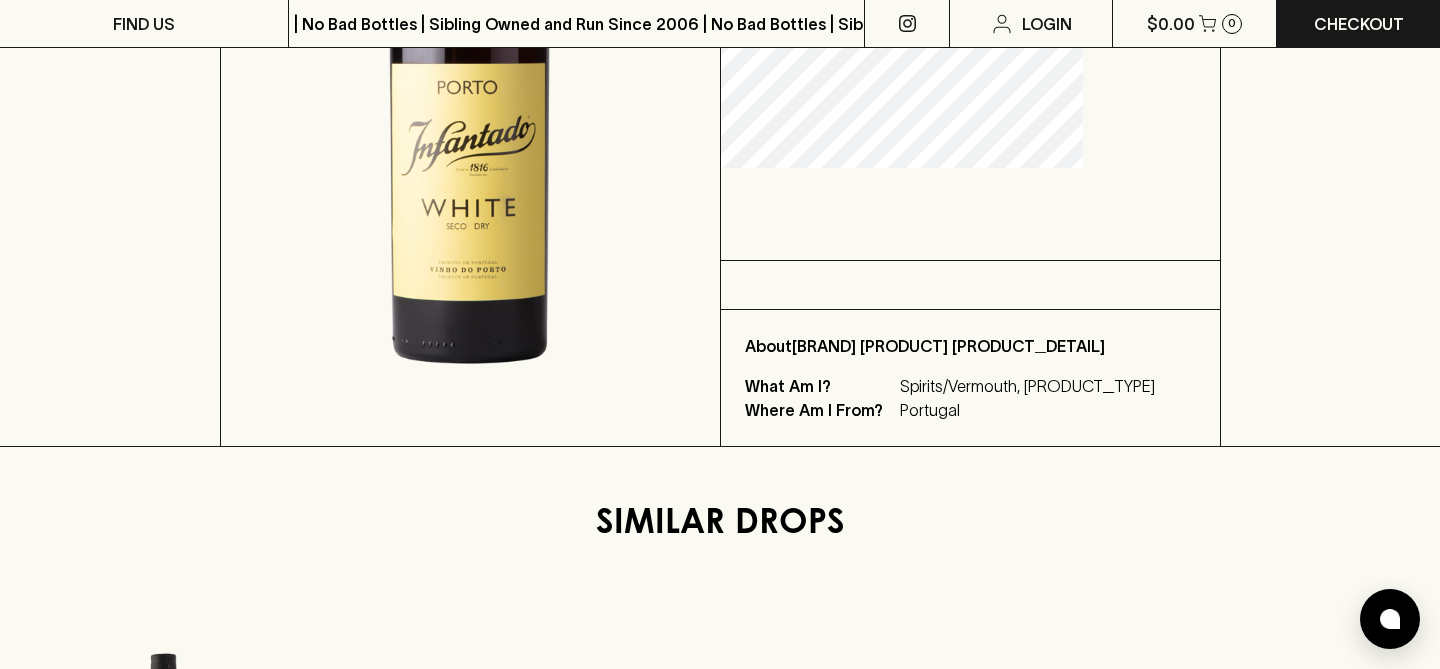 scroll, scrollTop: 511, scrollLeft: 0, axis: vertical 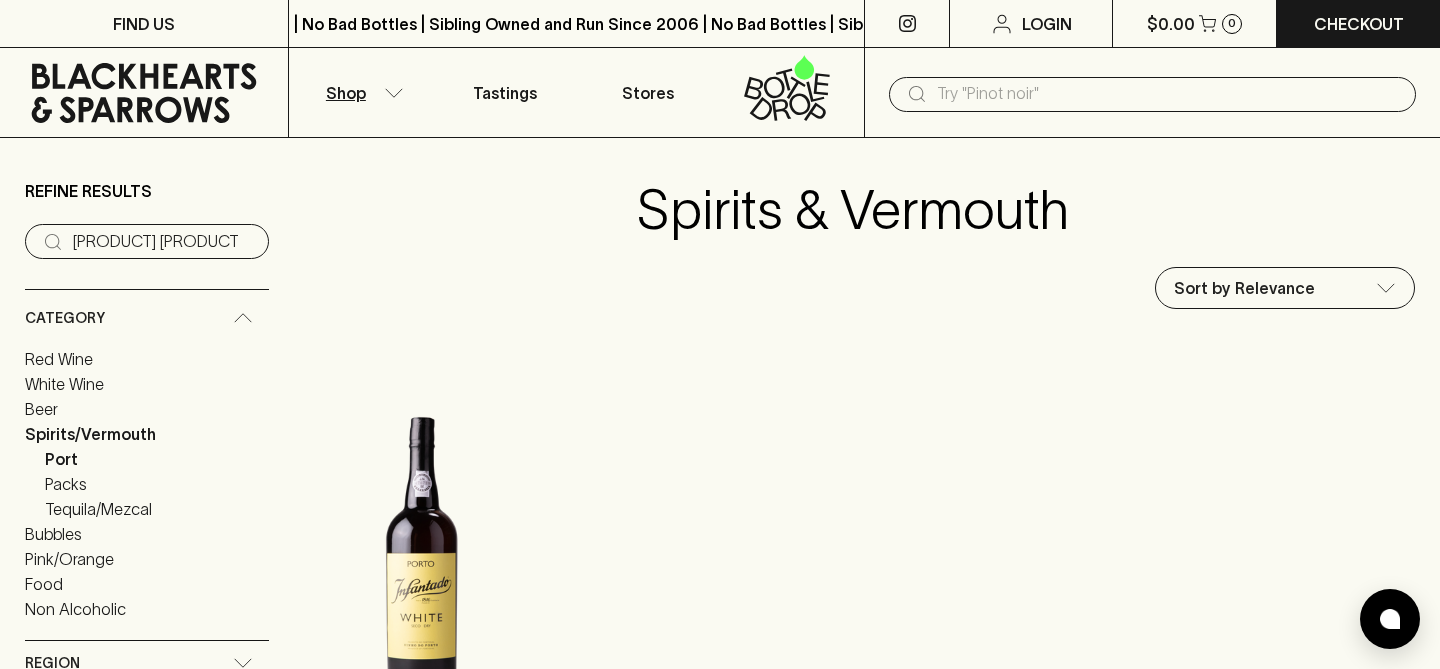 click on "Spirits/Vermouth" at bounding box center (90, 434) 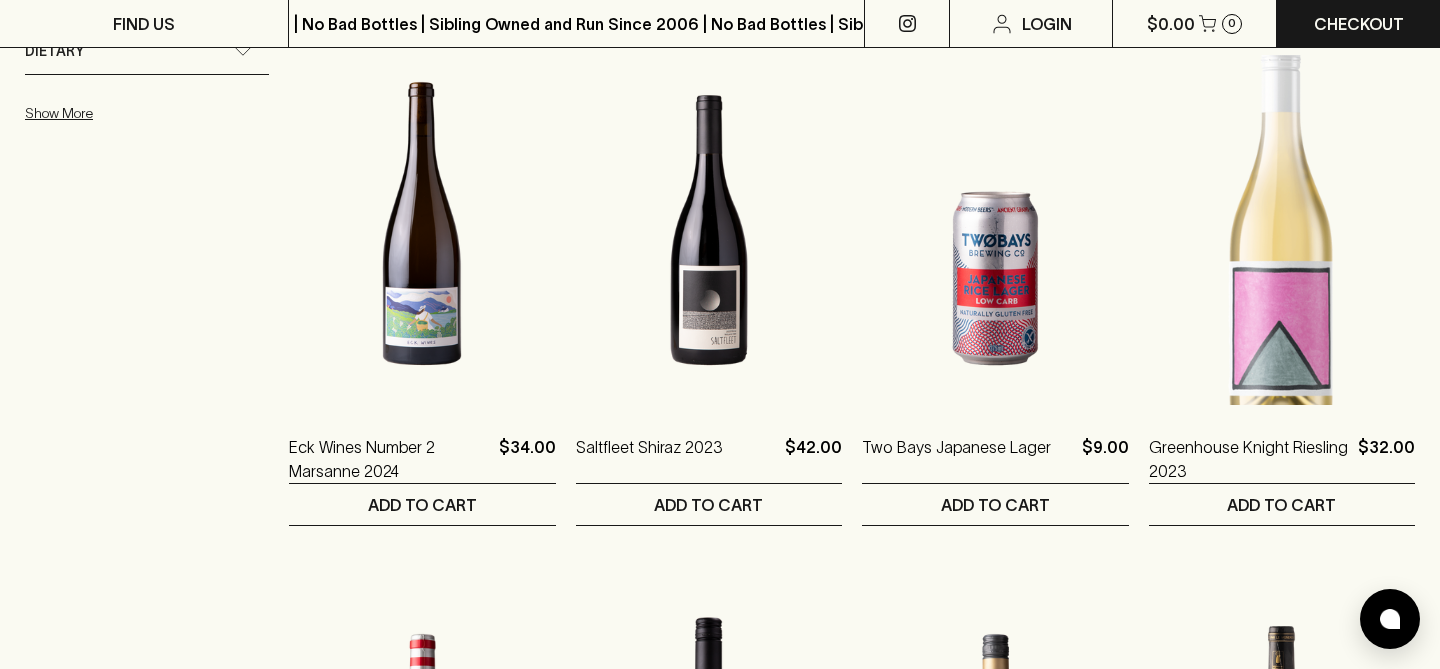 scroll, scrollTop: 0, scrollLeft: 0, axis: both 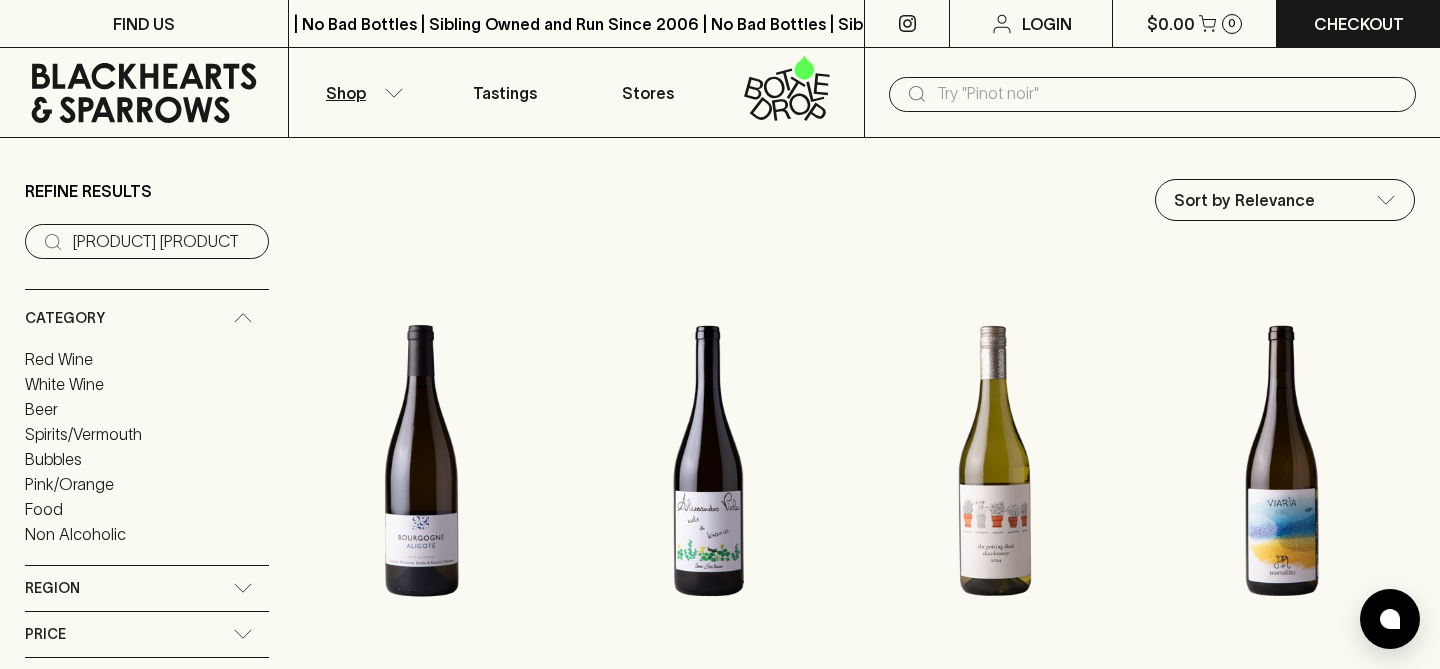 drag, startPoint x: 178, startPoint y: 235, endPoint x: 113, endPoint y: 236, distance: 65.00769 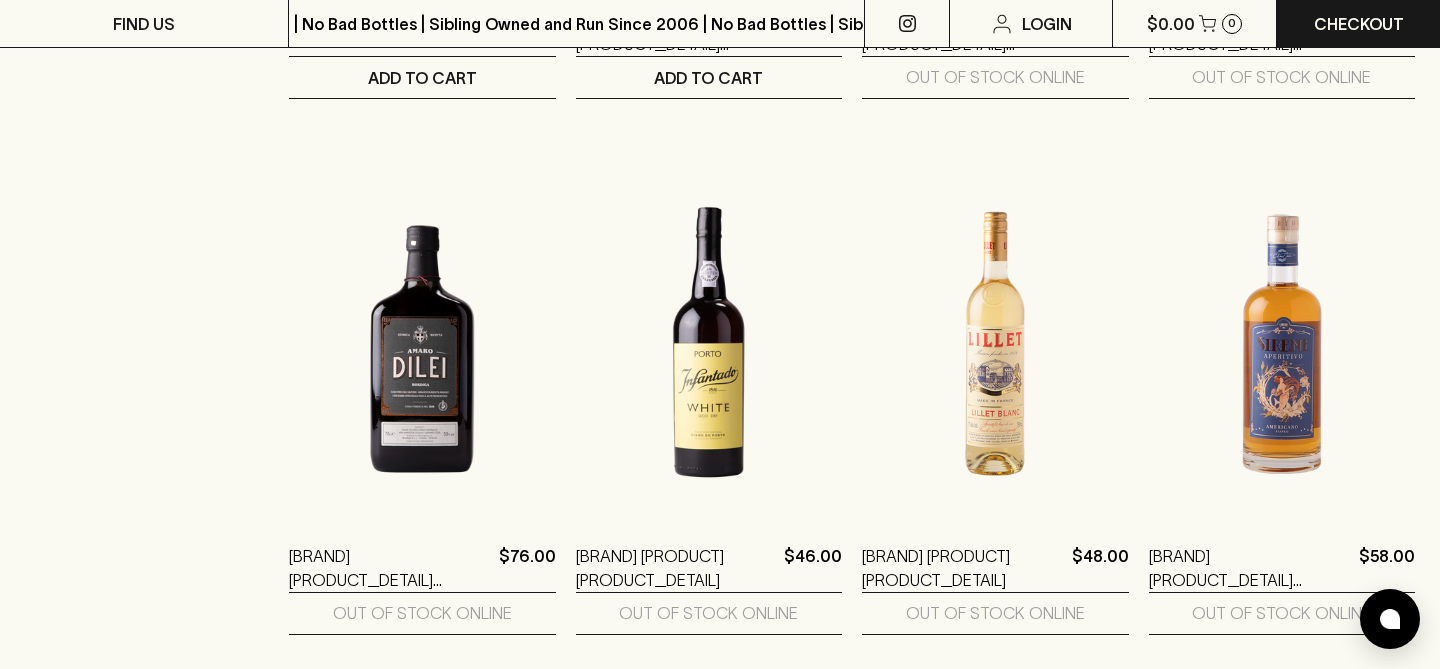 scroll, scrollTop: 1199, scrollLeft: 0, axis: vertical 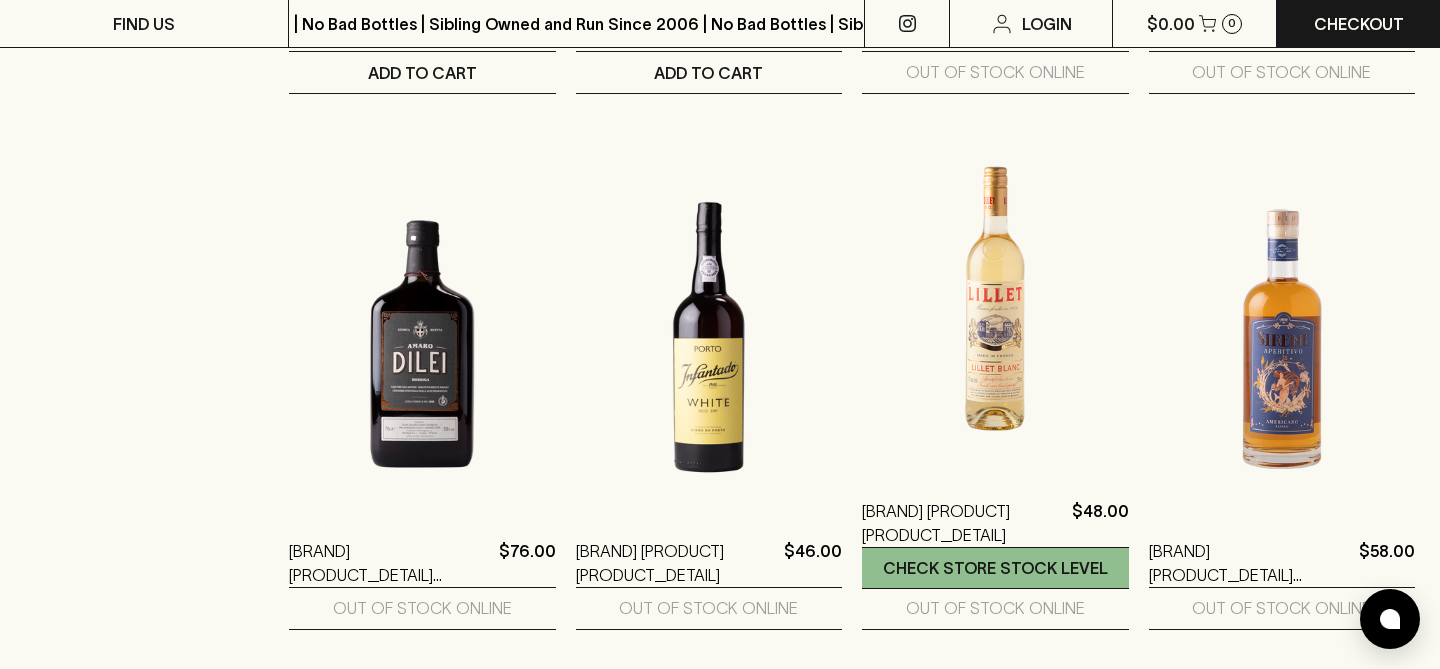 type on "[PRODUCT] [PRODUCT_DETAIL]" 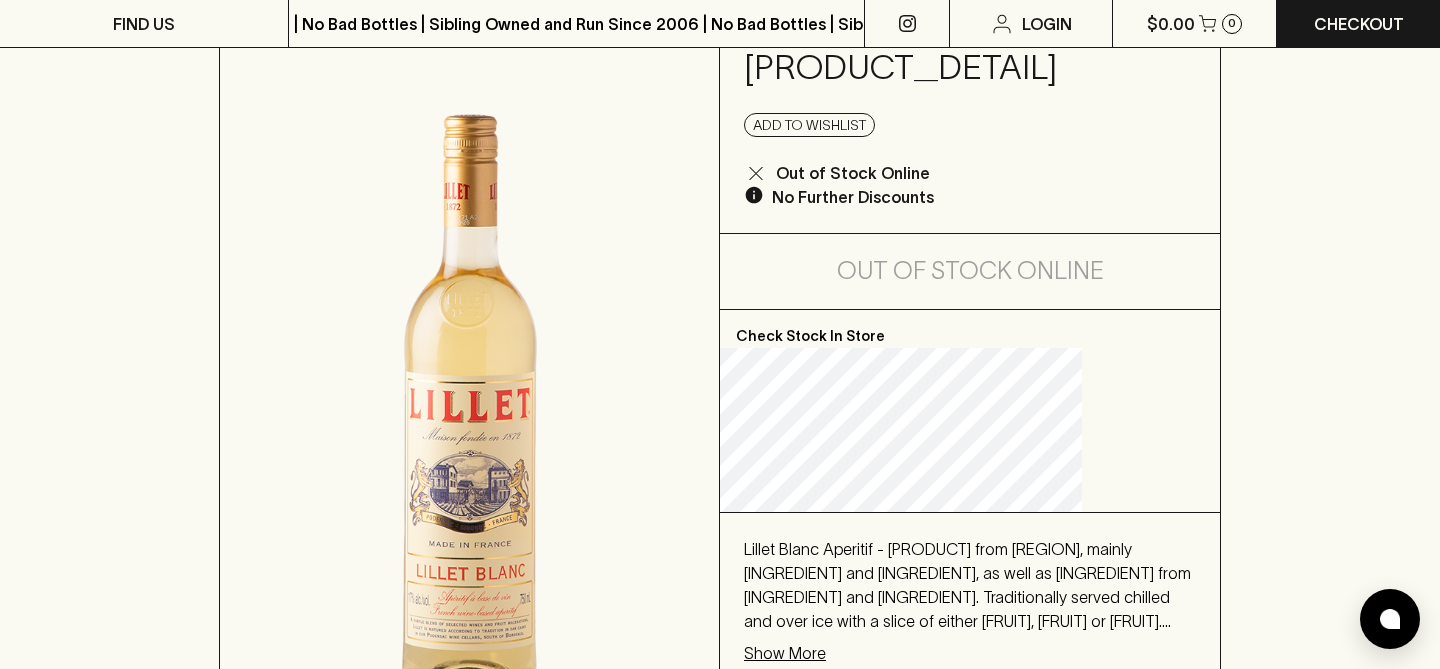 scroll, scrollTop: 261, scrollLeft: 0, axis: vertical 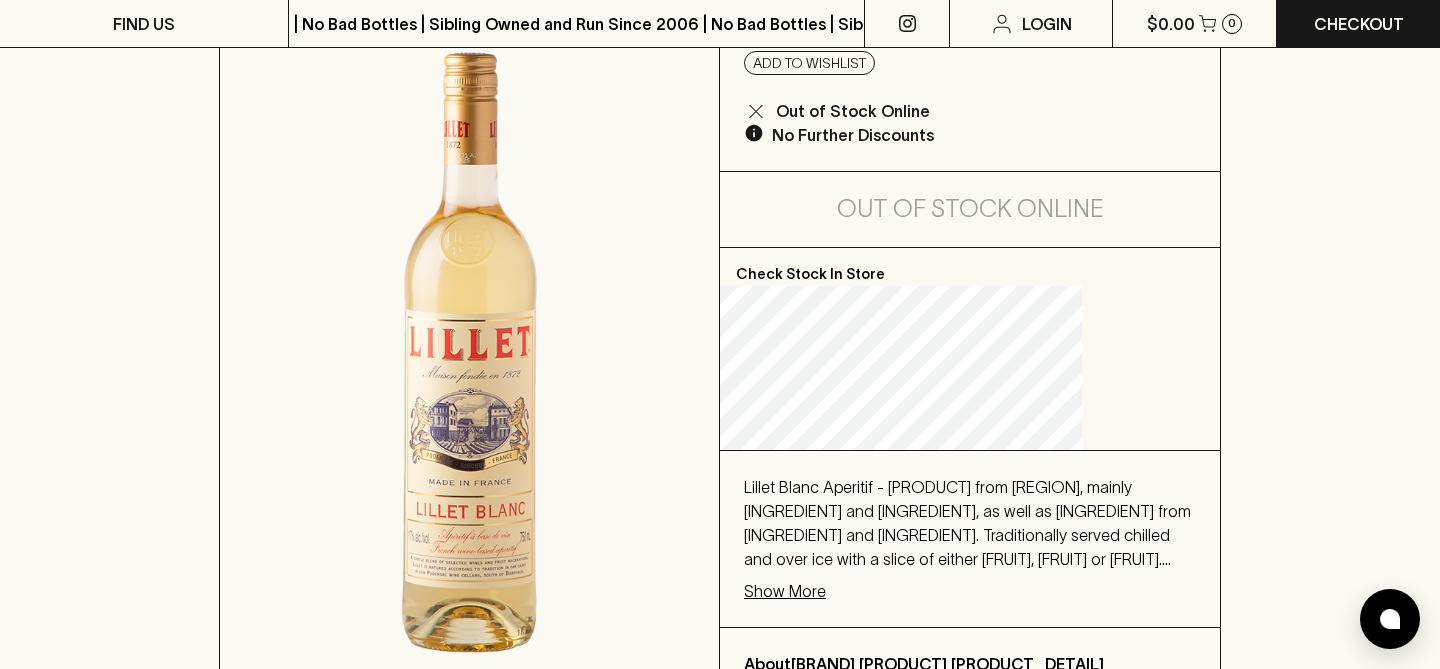 click on "Show More" at bounding box center (785, 591) 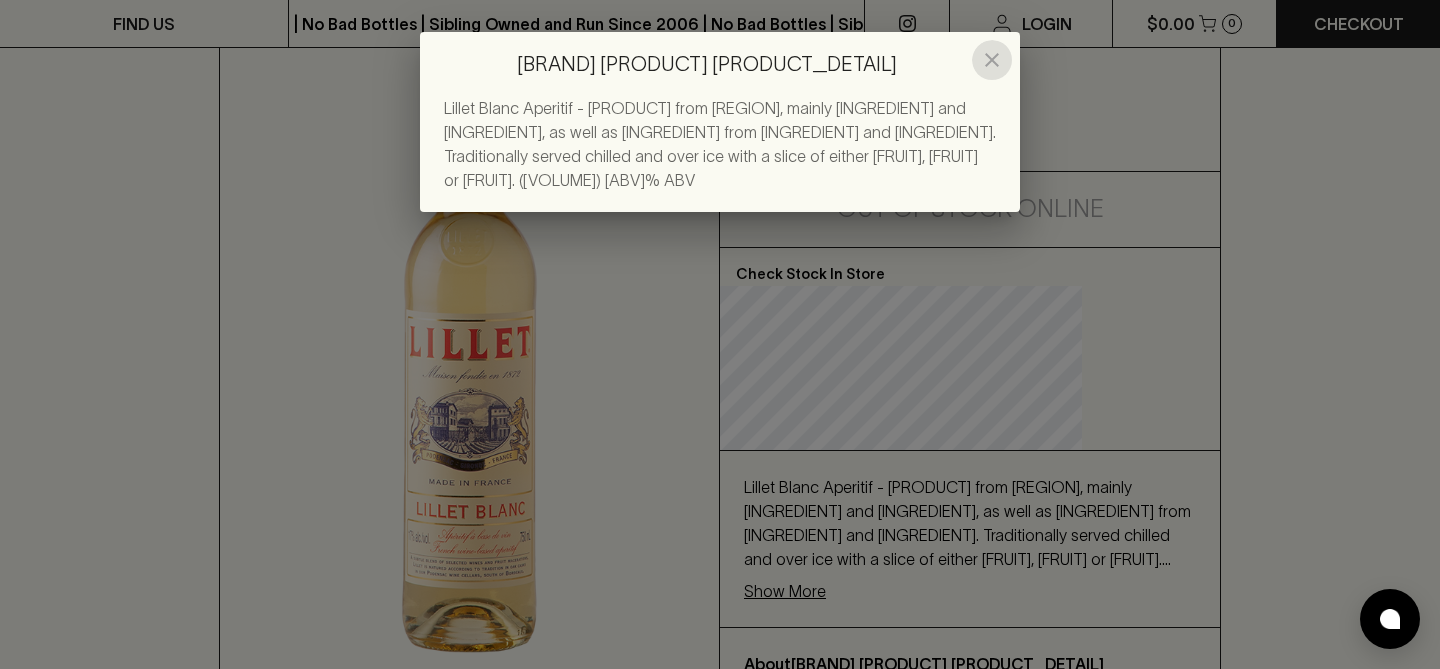 click at bounding box center [992, 60] 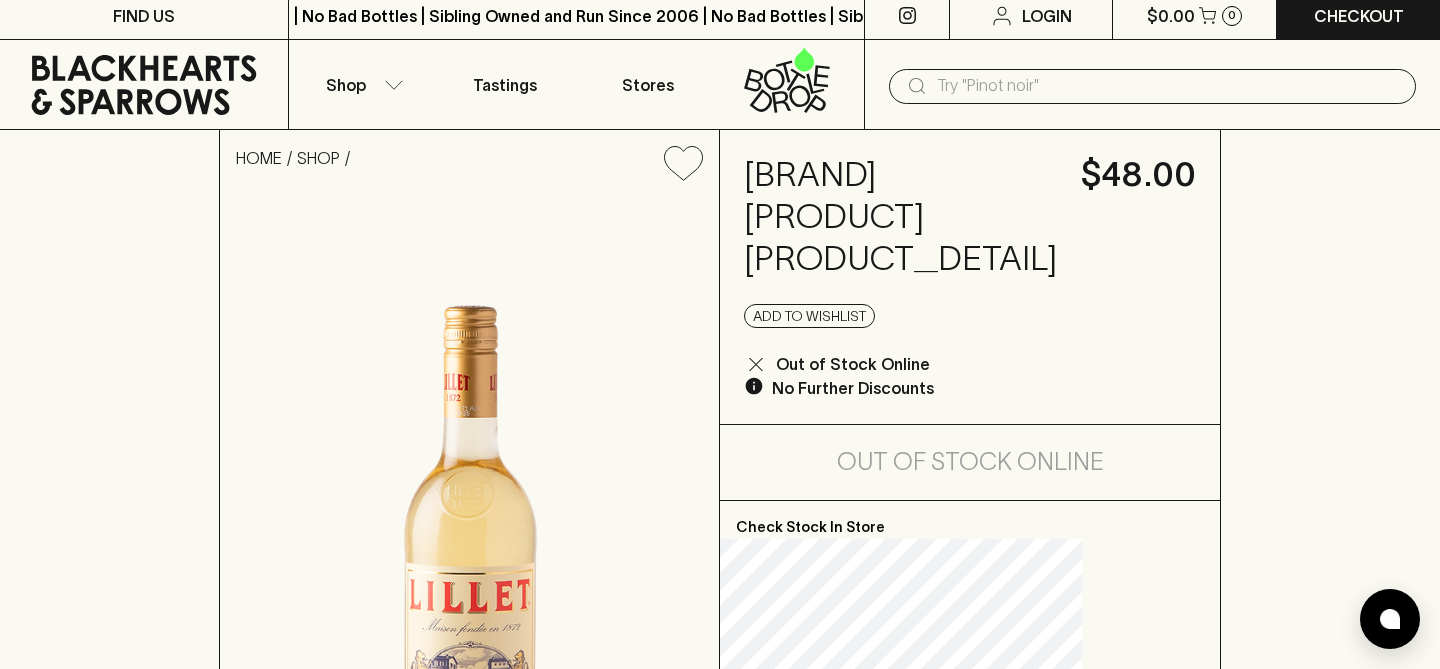 scroll, scrollTop: 0, scrollLeft: 0, axis: both 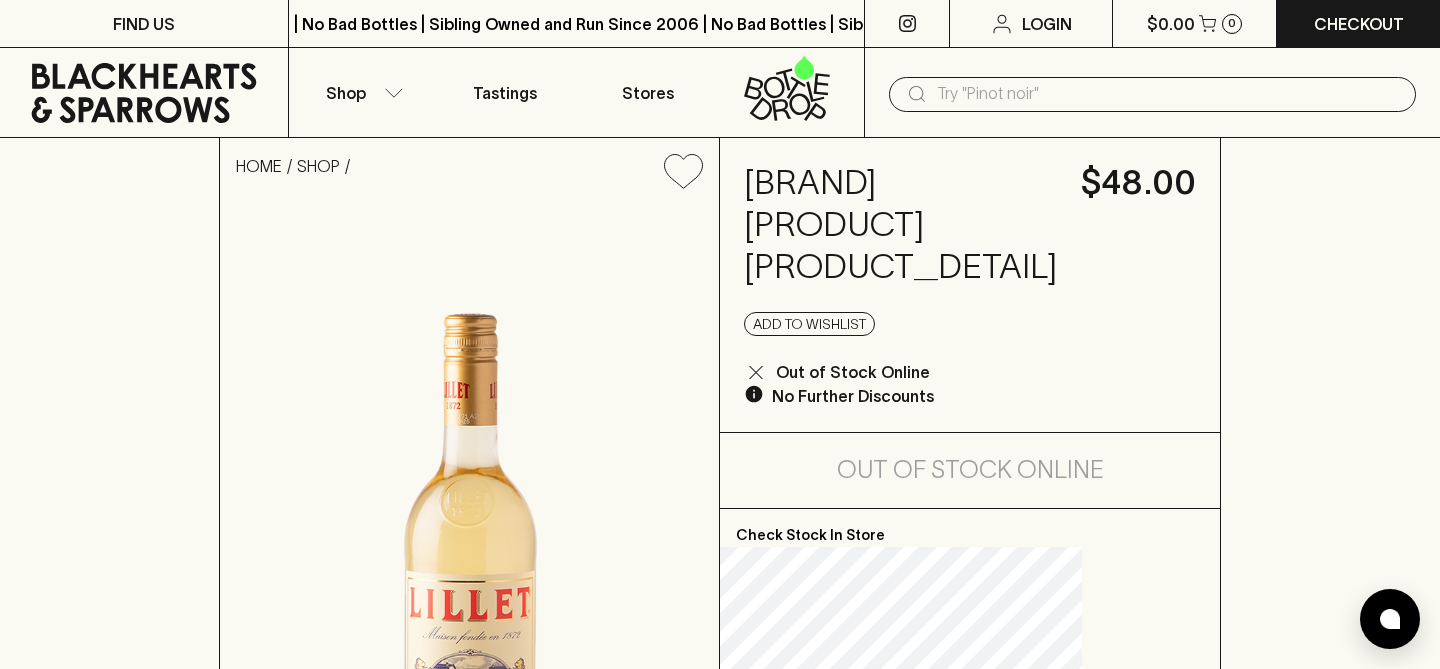 click at bounding box center [1168, 94] 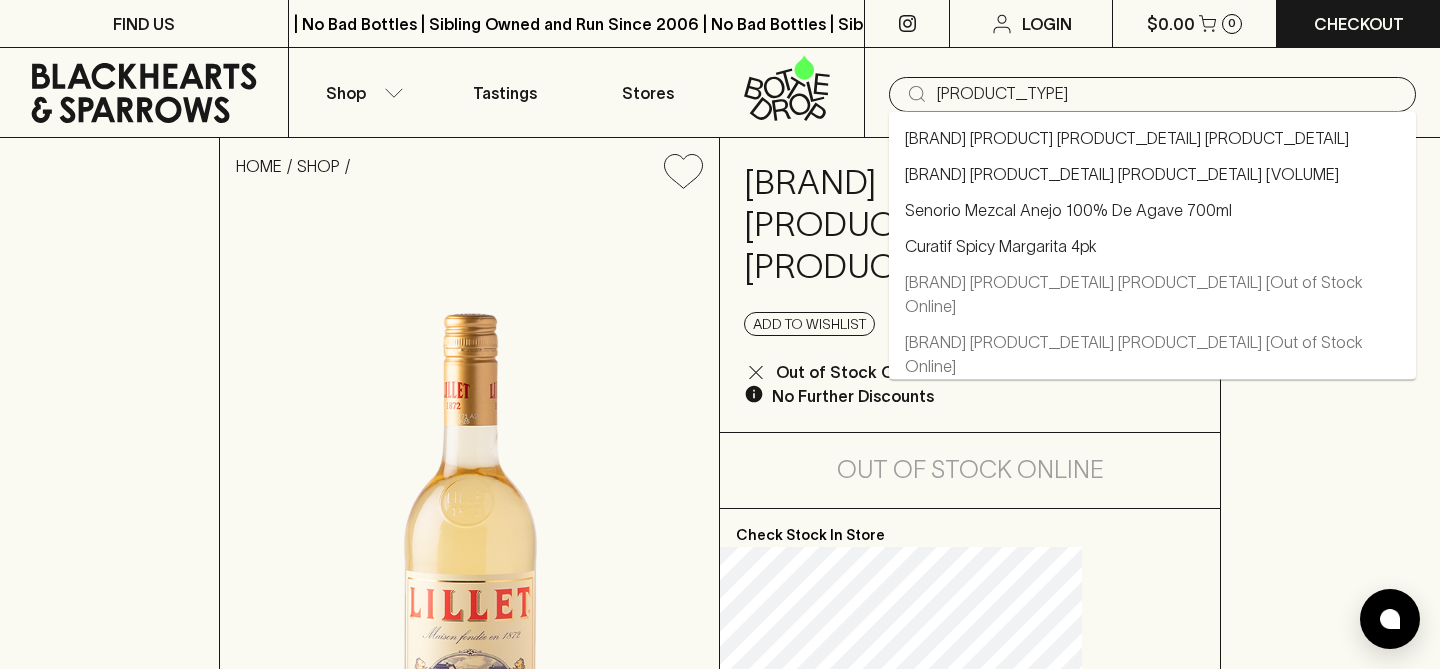 type on "[PRODUCT_TYPE]" 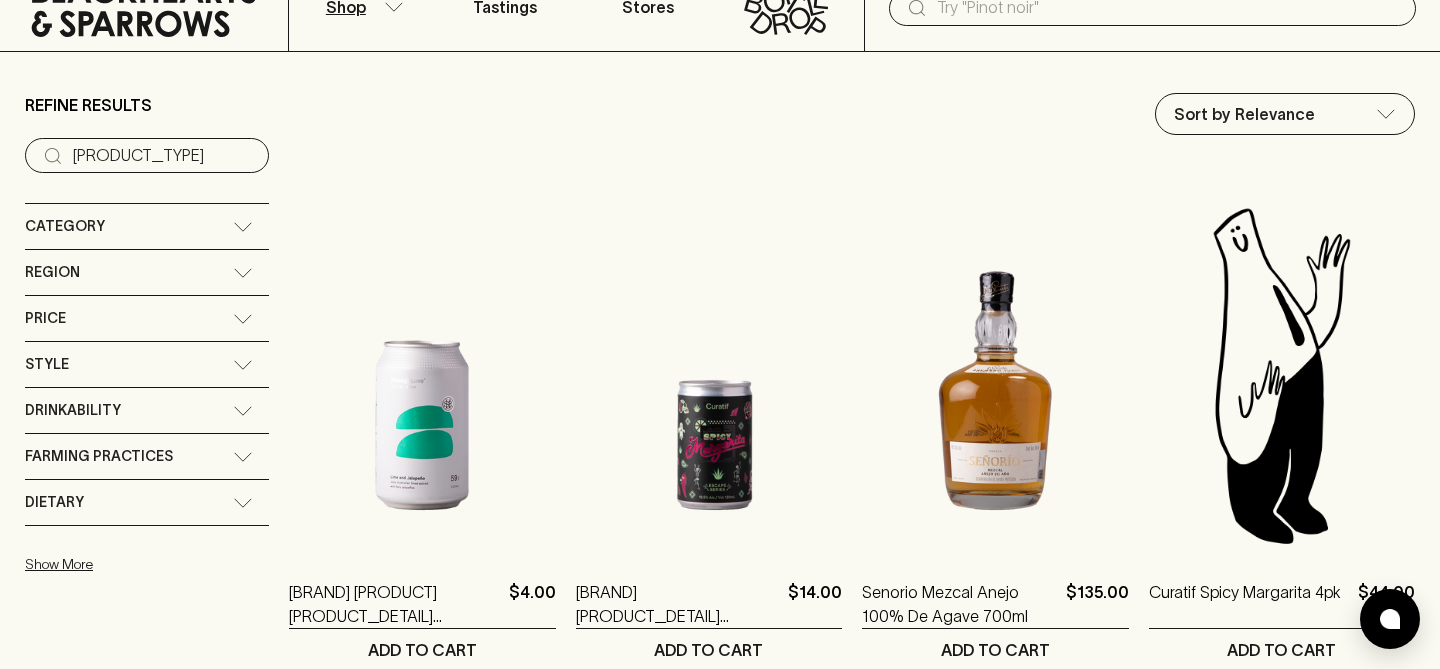scroll, scrollTop: 183, scrollLeft: 0, axis: vertical 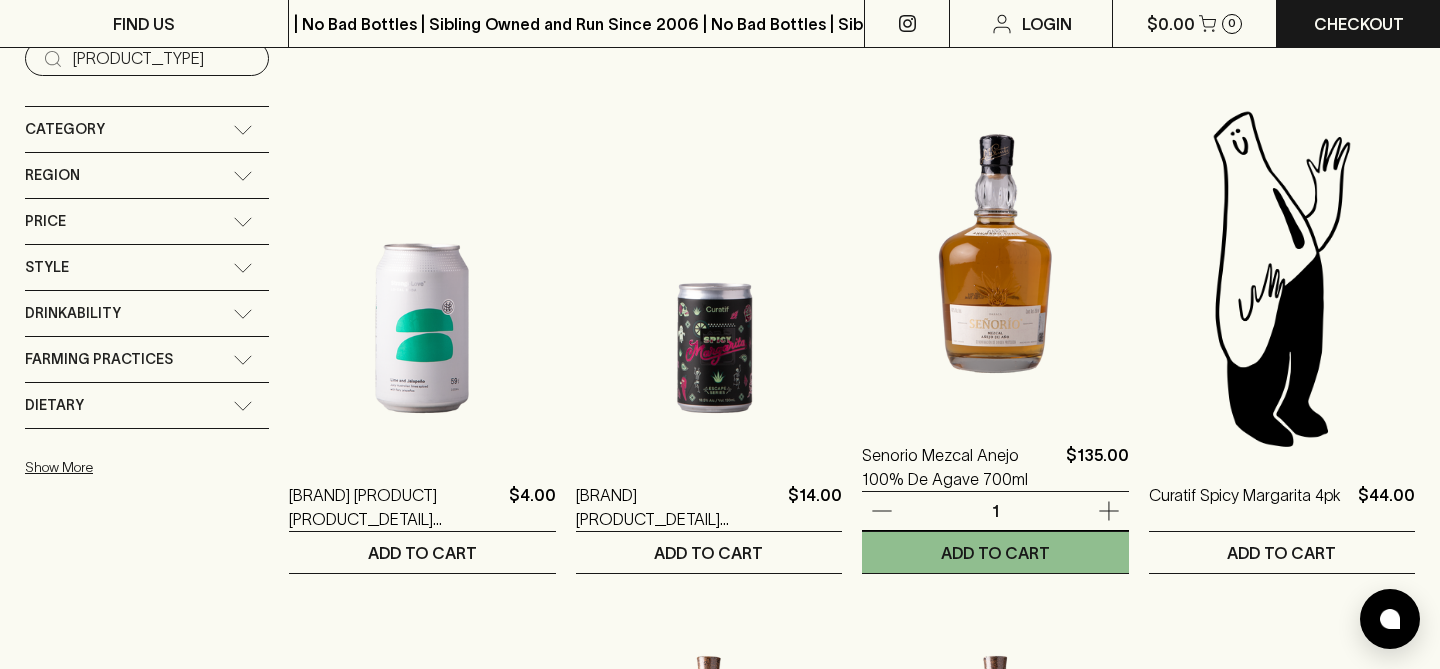 click at bounding box center (995, 238) 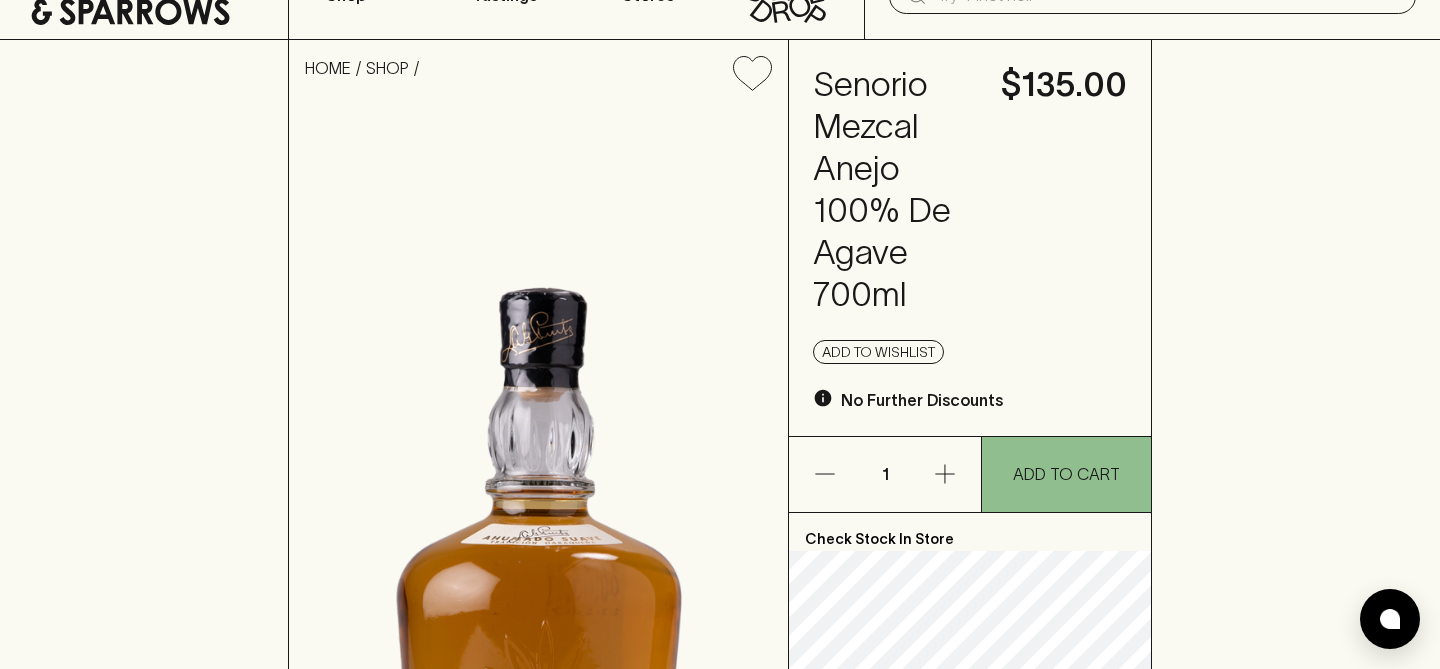 scroll, scrollTop: 0, scrollLeft: 0, axis: both 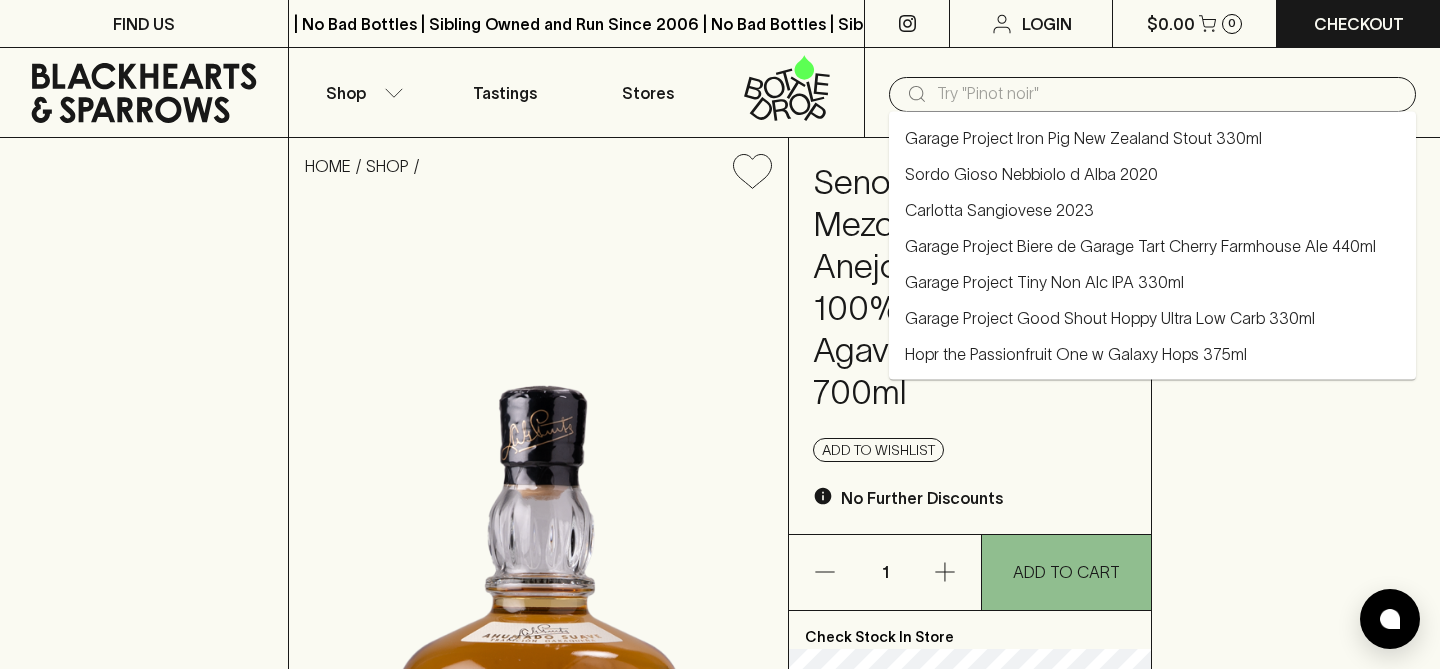 click at bounding box center [1168, 94] 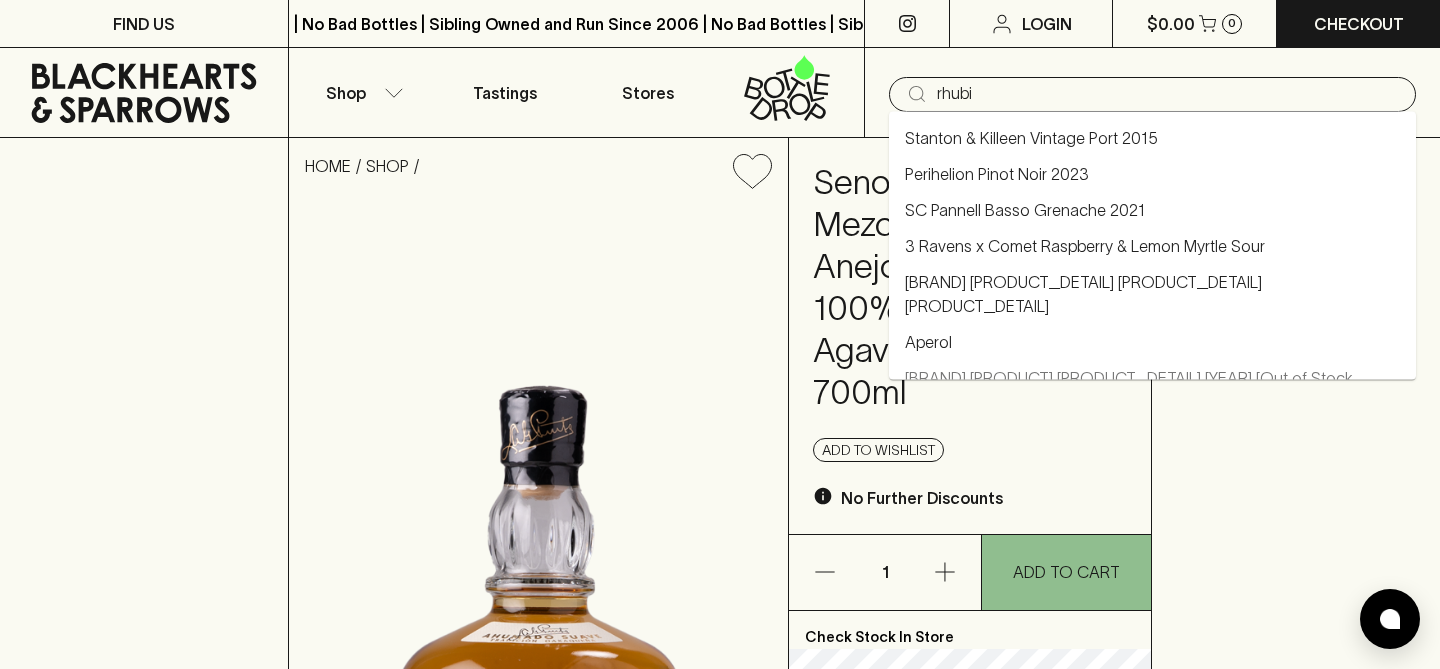 type on "rhubi" 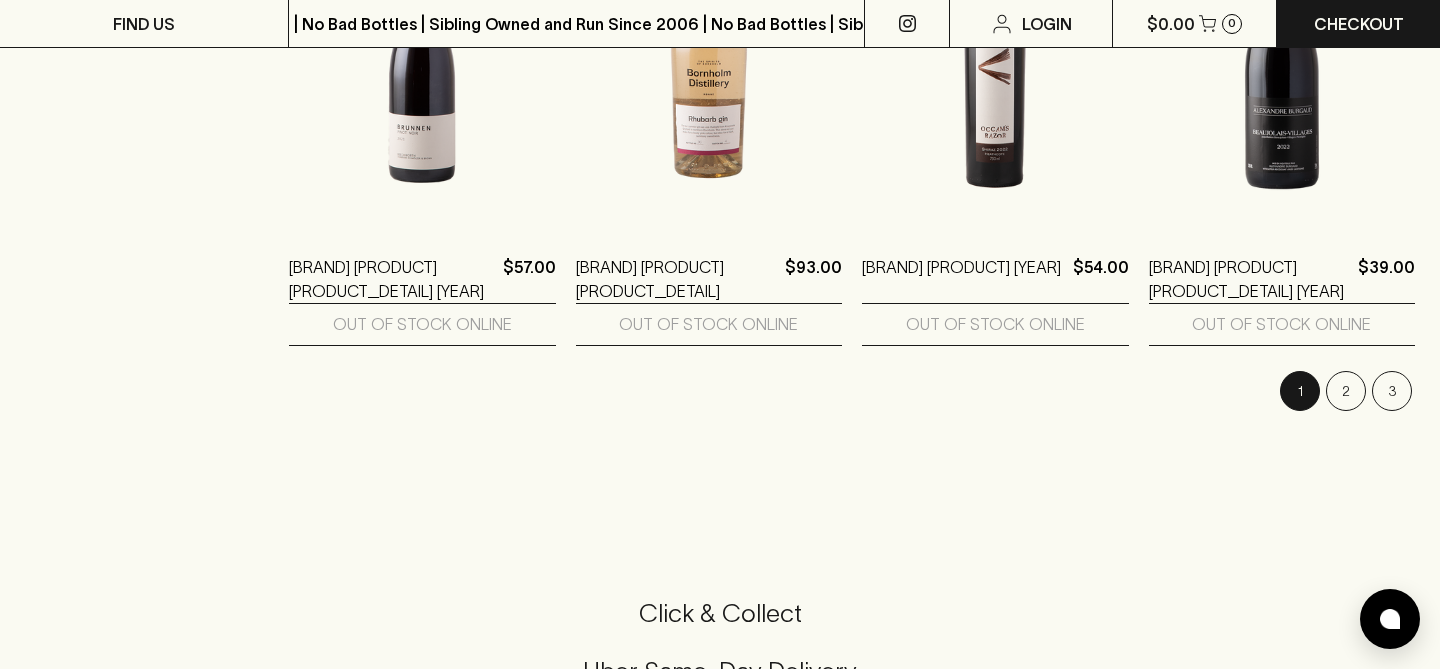 scroll, scrollTop: 2696, scrollLeft: 0, axis: vertical 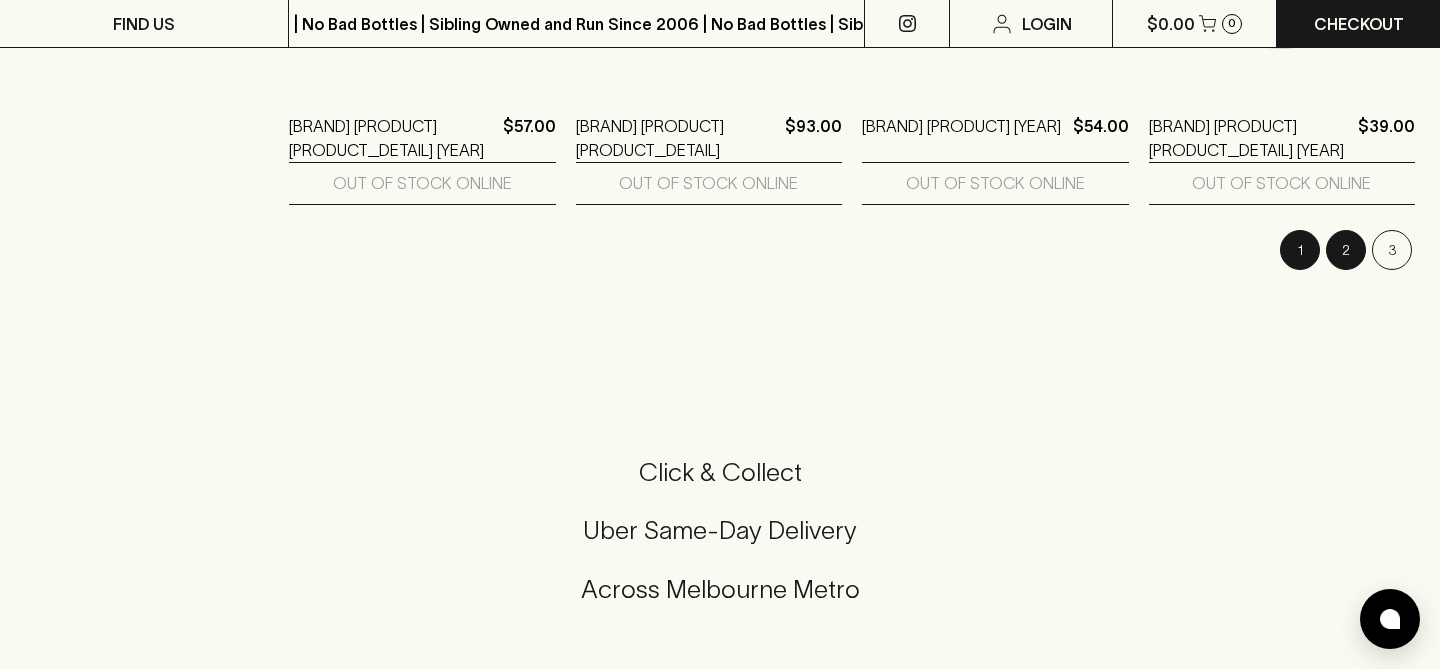 click on "2" at bounding box center [1346, 250] 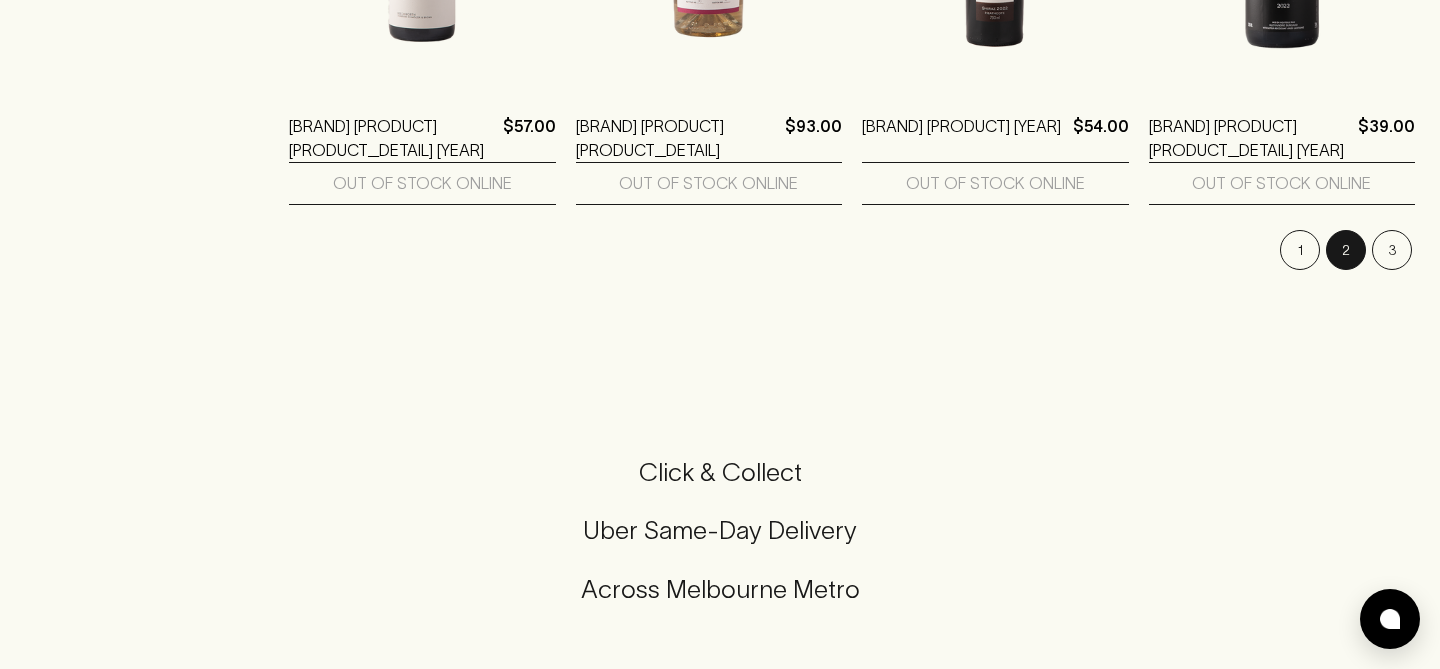 scroll, scrollTop: 0, scrollLeft: 0, axis: both 